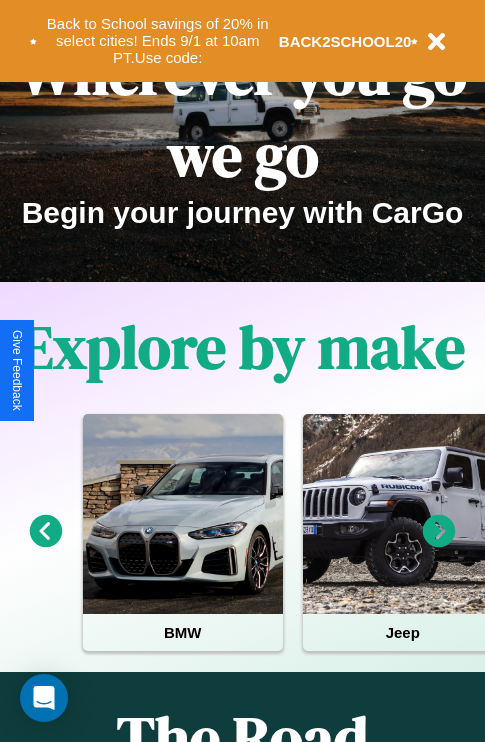 scroll, scrollTop: 308, scrollLeft: 0, axis: vertical 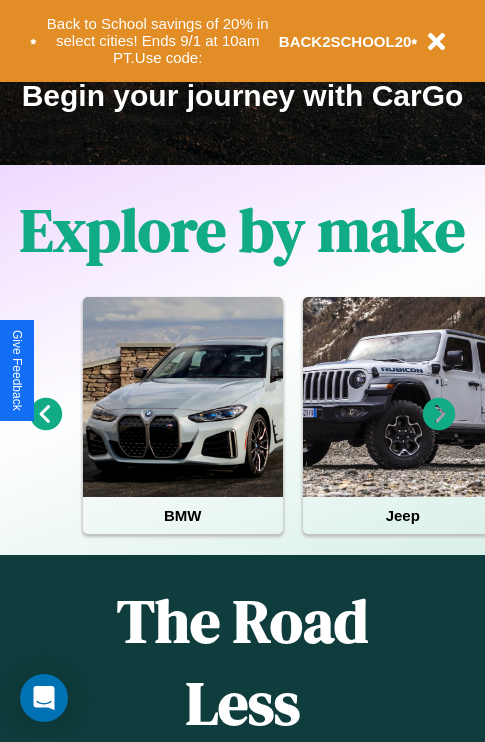 click 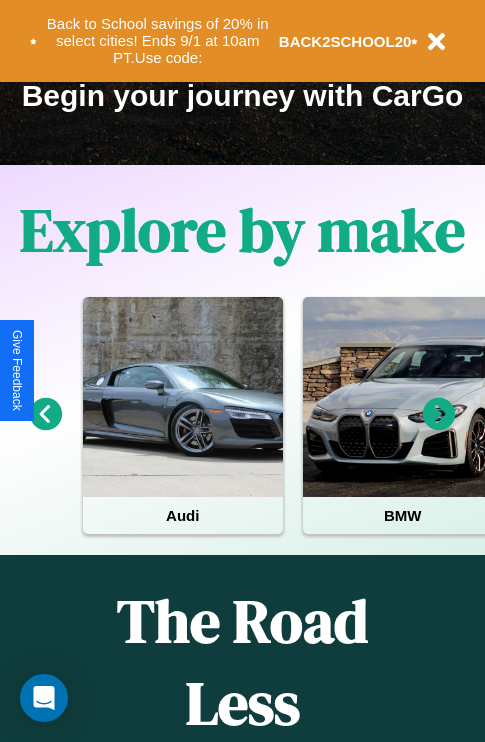click 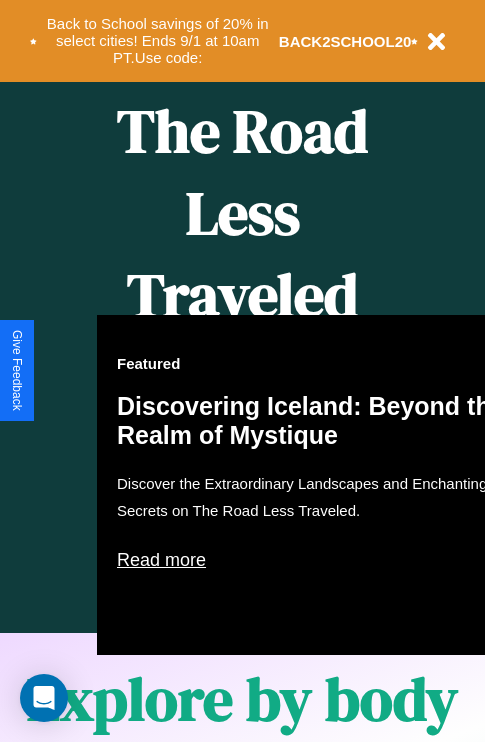 scroll, scrollTop: 2423, scrollLeft: 0, axis: vertical 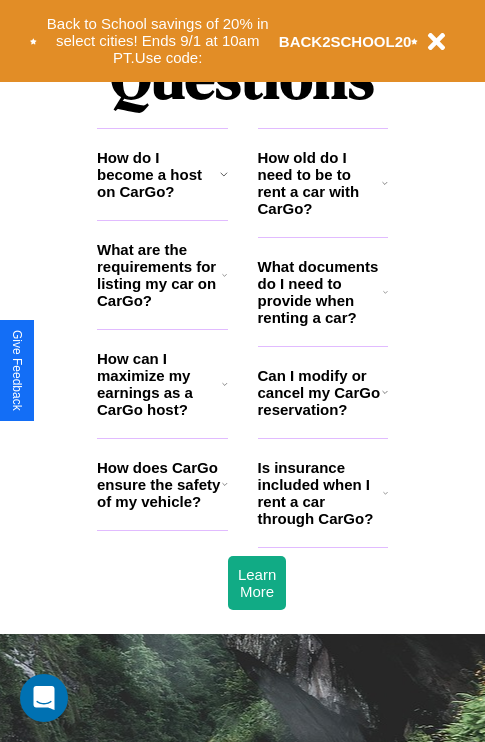click 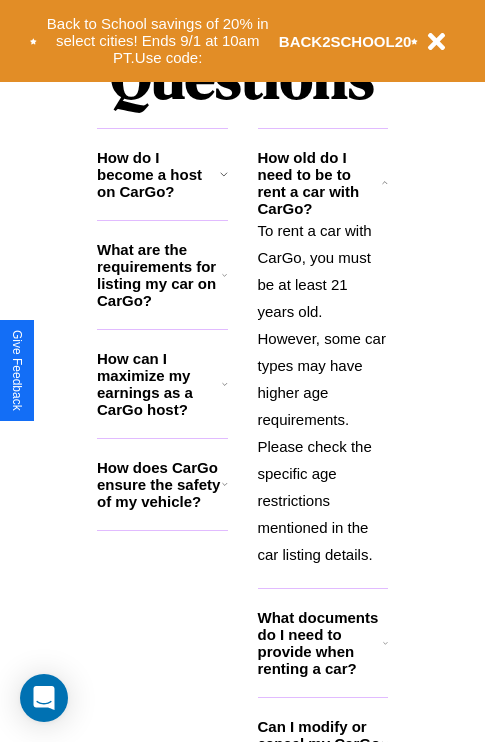 click 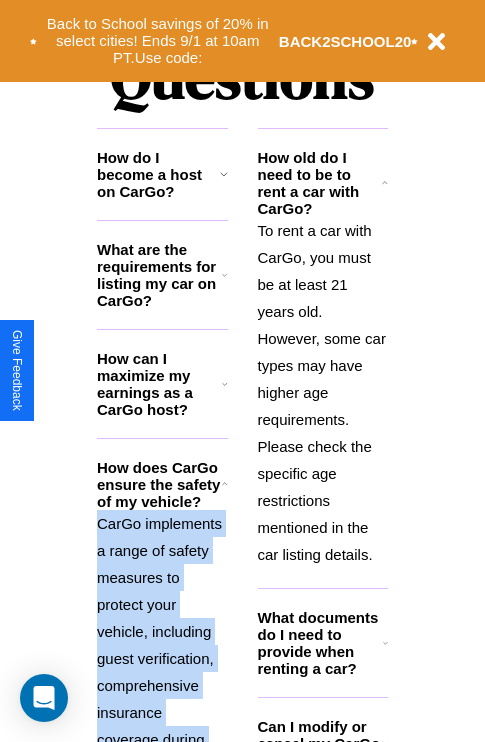 scroll, scrollTop: 2465, scrollLeft: 0, axis: vertical 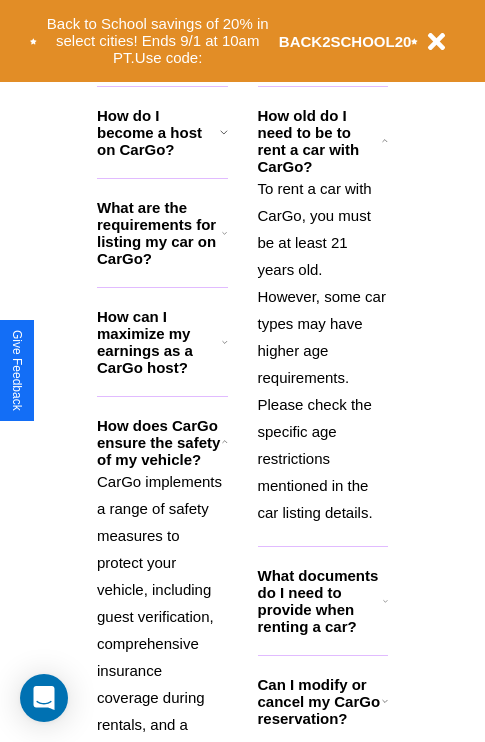 click 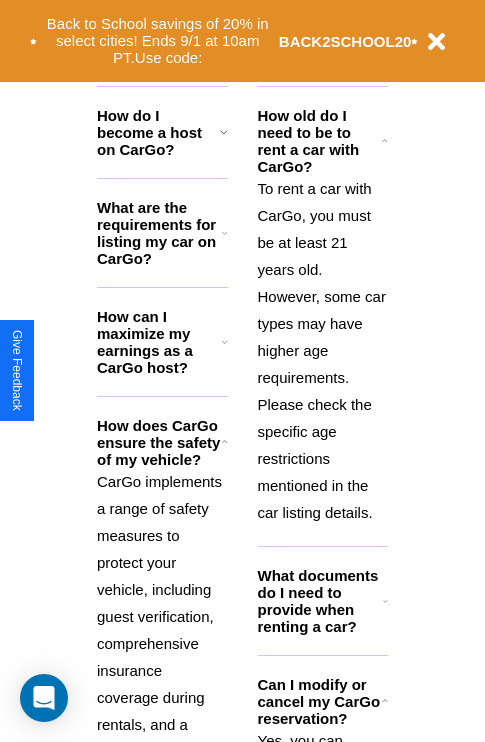click 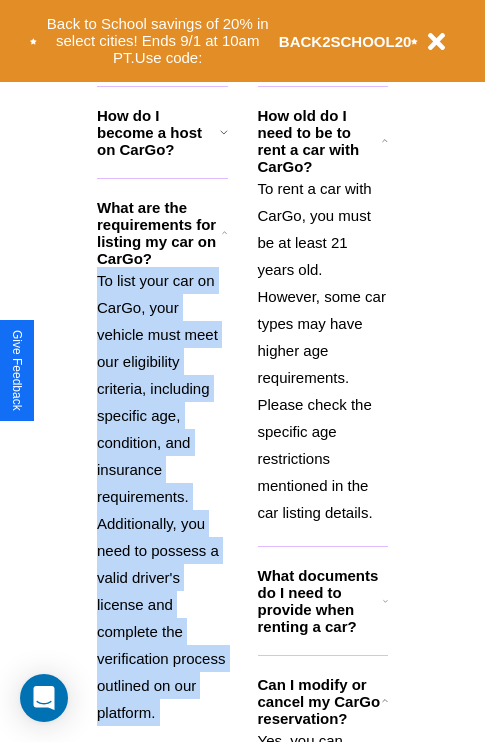scroll, scrollTop: 2665, scrollLeft: 0, axis: vertical 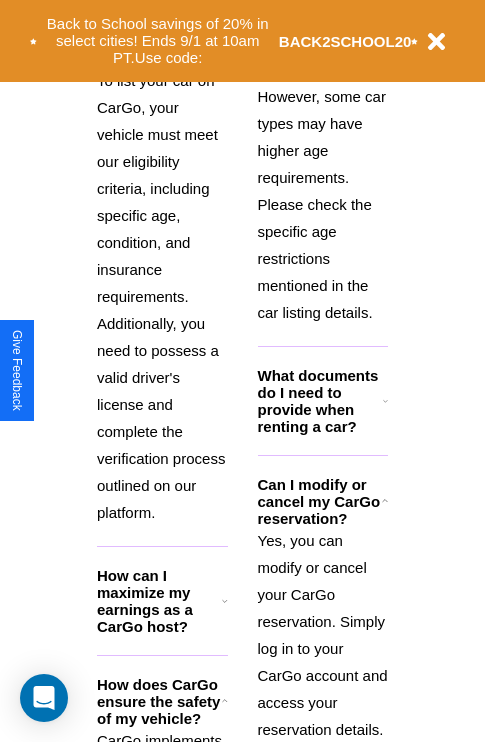 click 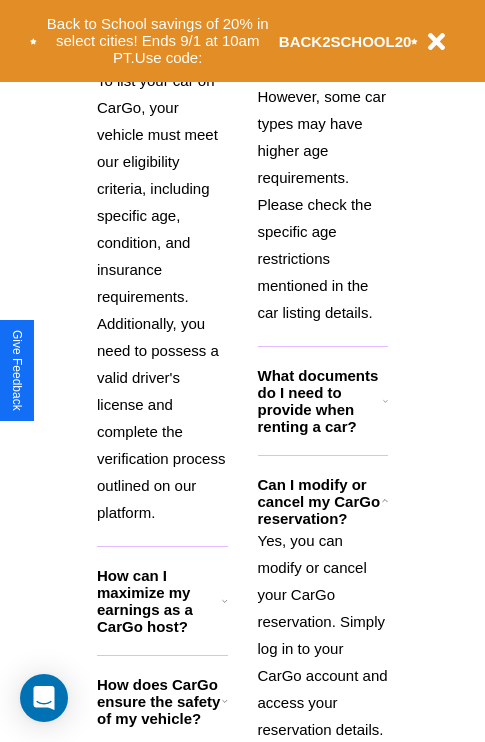 click 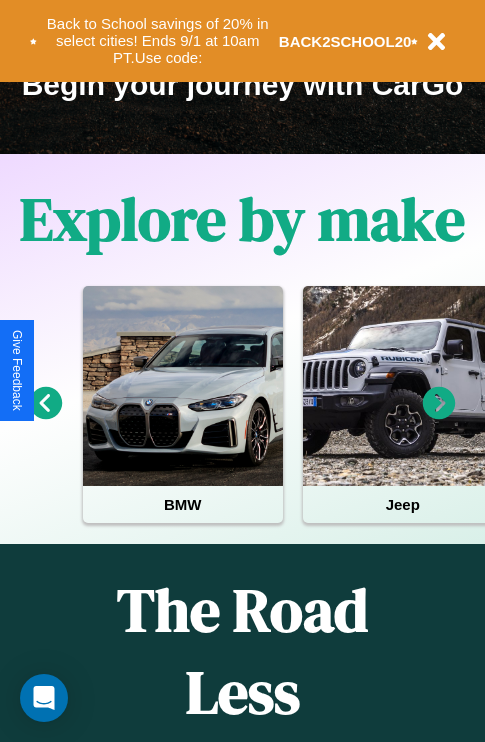 scroll, scrollTop: 308, scrollLeft: 0, axis: vertical 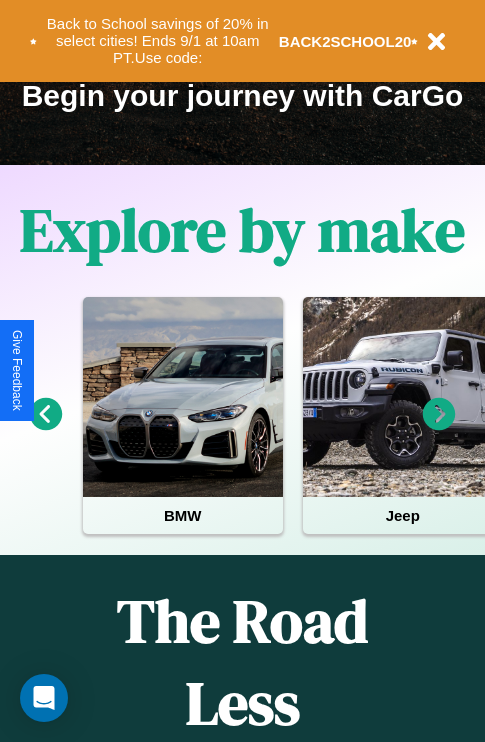 click 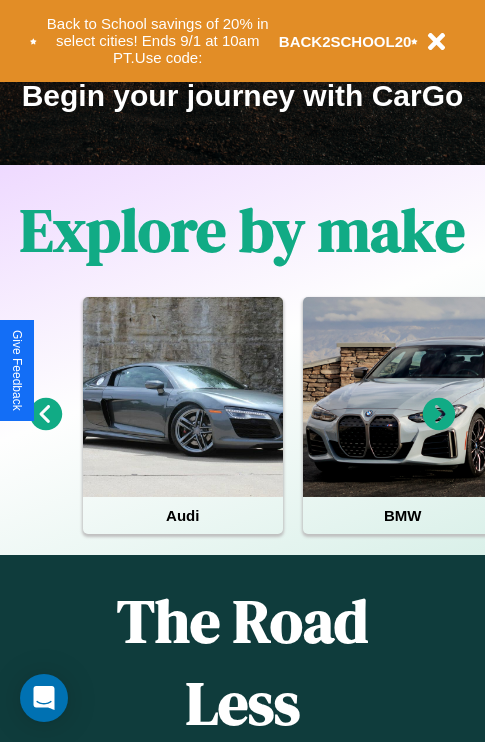 click 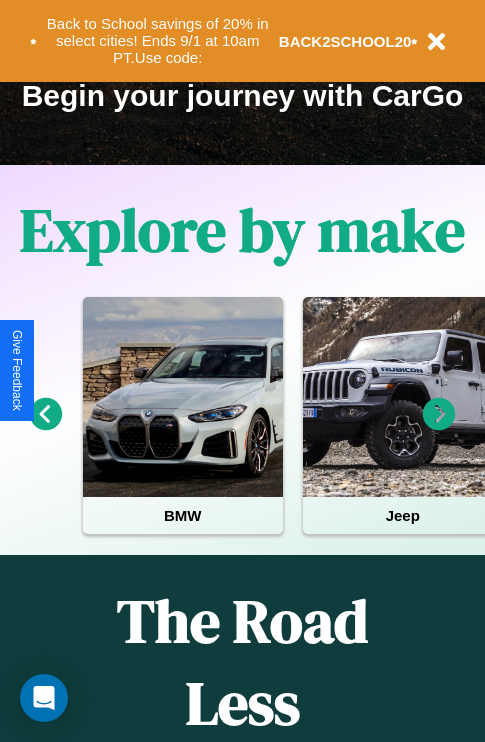 click 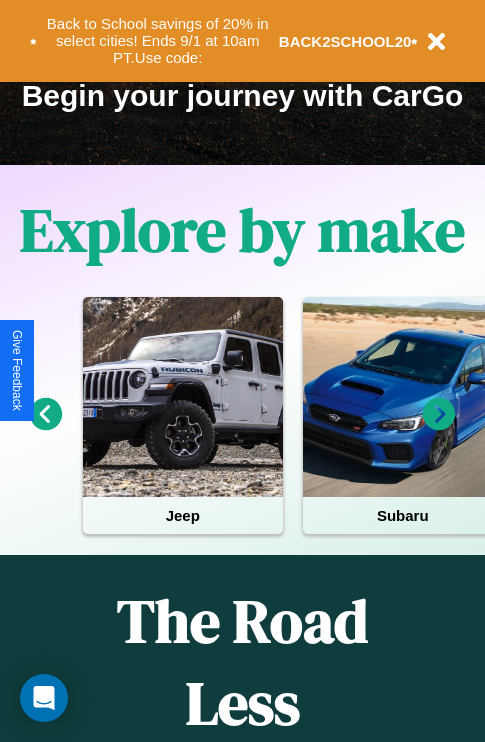 click 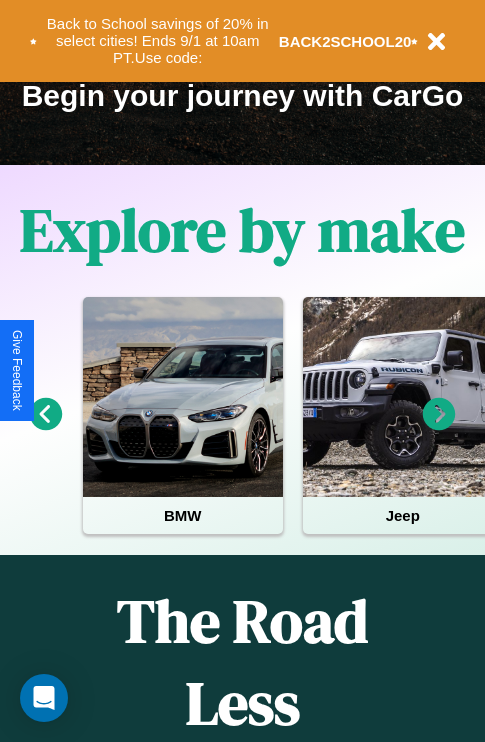 scroll, scrollTop: 113, scrollLeft: 458, axis: both 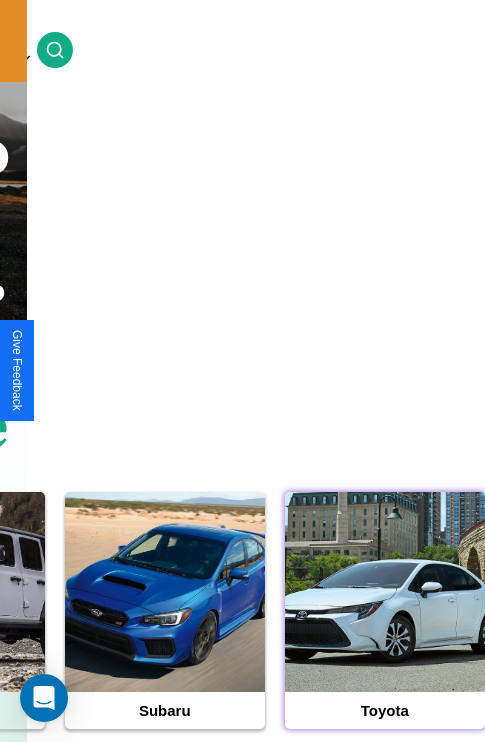 click at bounding box center [385, 592] 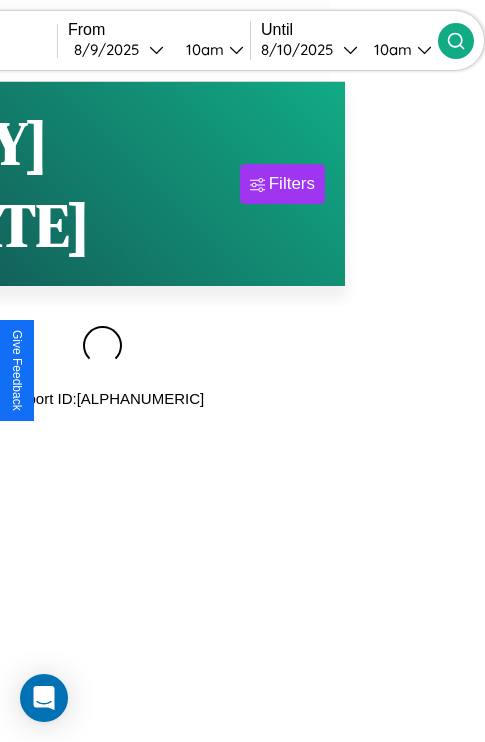 scroll, scrollTop: 0, scrollLeft: 0, axis: both 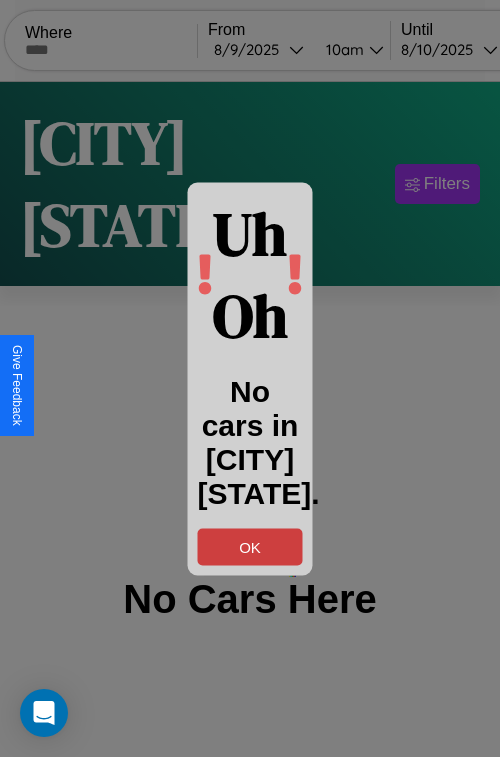 click on "OK" at bounding box center (250, 546) 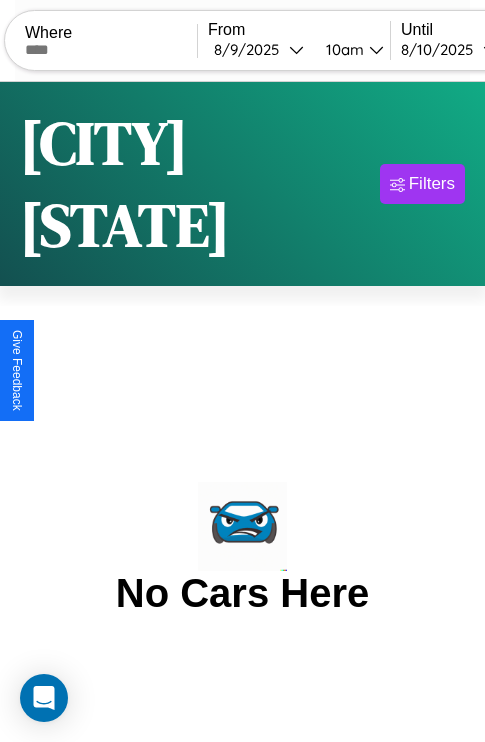 click at bounding box center [111, 50] 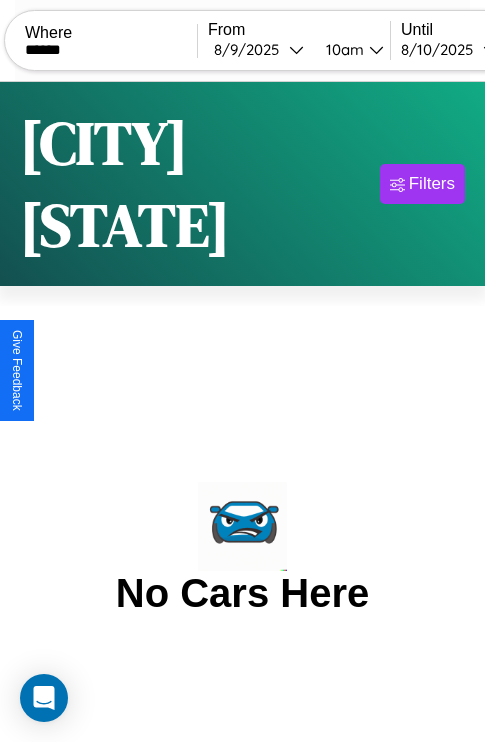 type on "******" 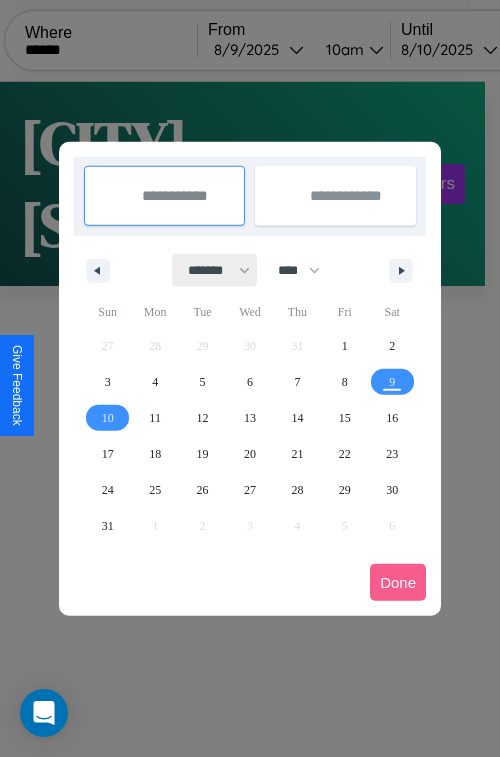 click on "******* ******** ***** ***** *** **** **** ****** ********* ******* ******** ********" at bounding box center [215, 270] 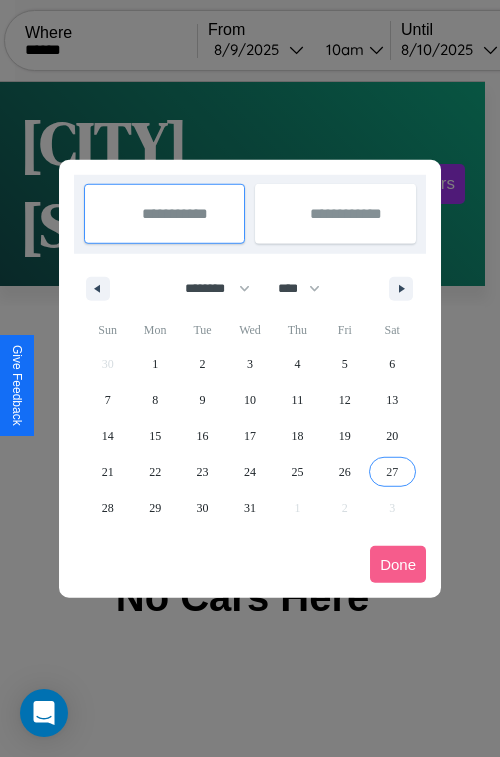 click on "27" at bounding box center [392, 472] 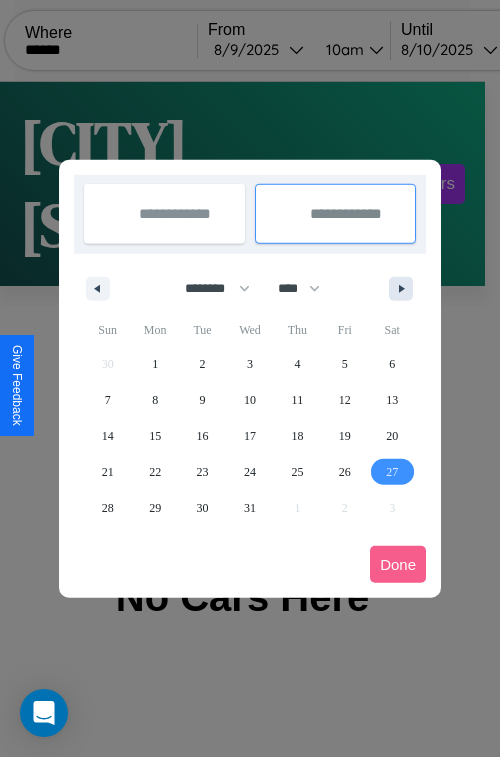 click at bounding box center [405, 289] 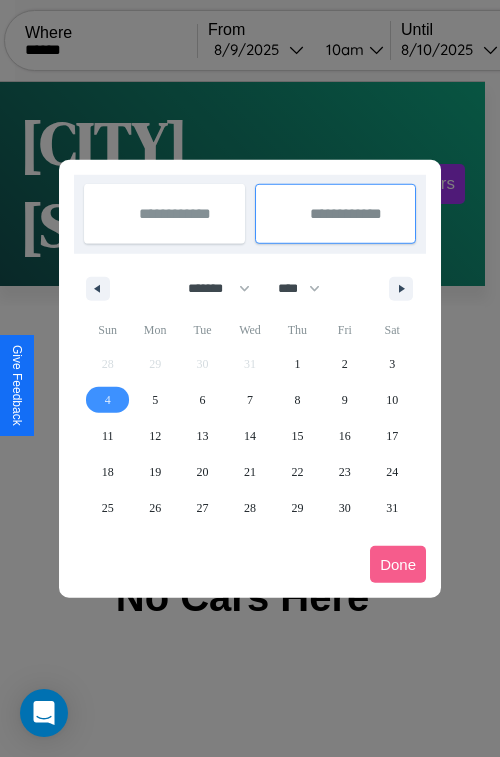 click on "4" at bounding box center (108, 400) 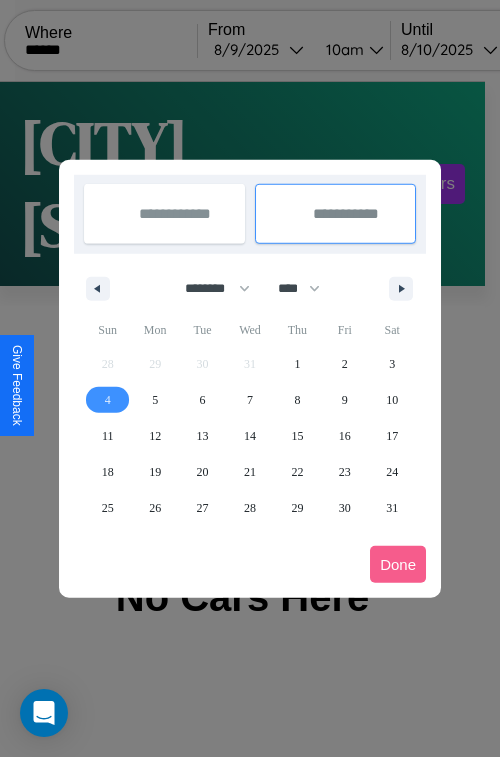 select on "****" 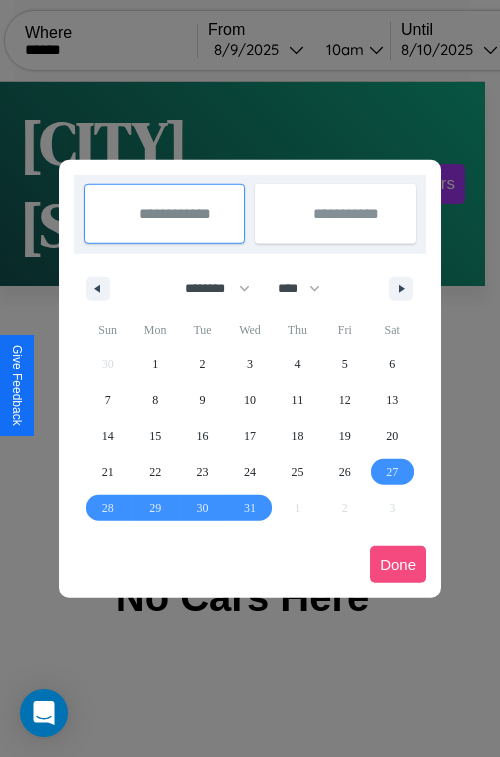 click on "Done" at bounding box center (398, 564) 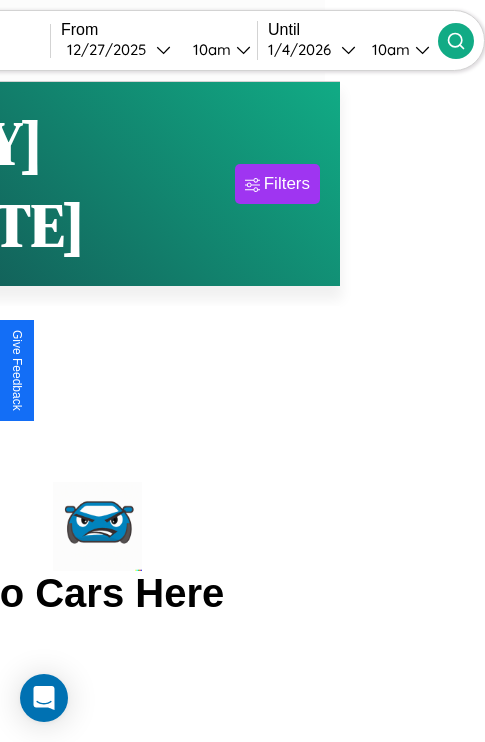 click 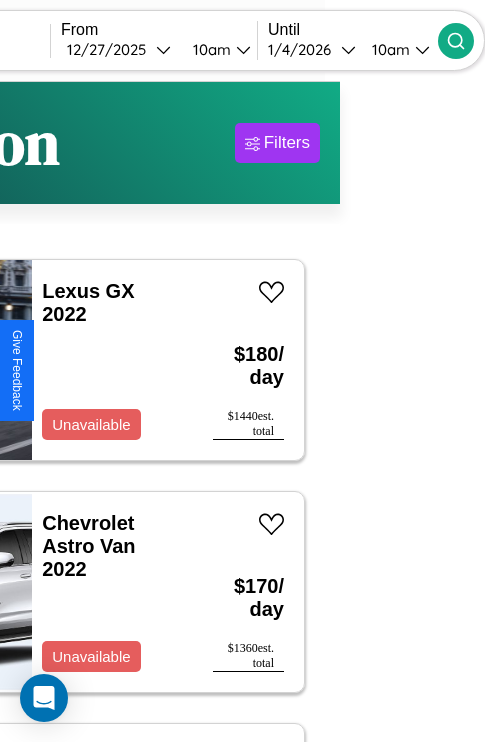 scroll, scrollTop: 72, scrollLeft: 70, axis: both 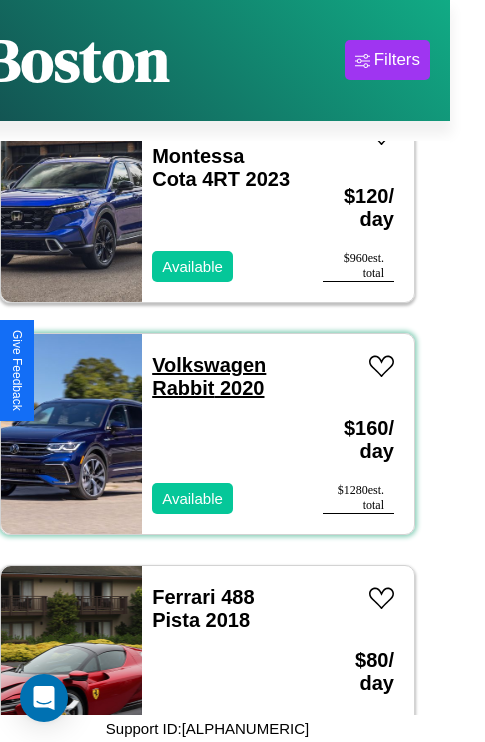 click on "Volkswagen Rabbit 2020" at bounding box center (209, 376) 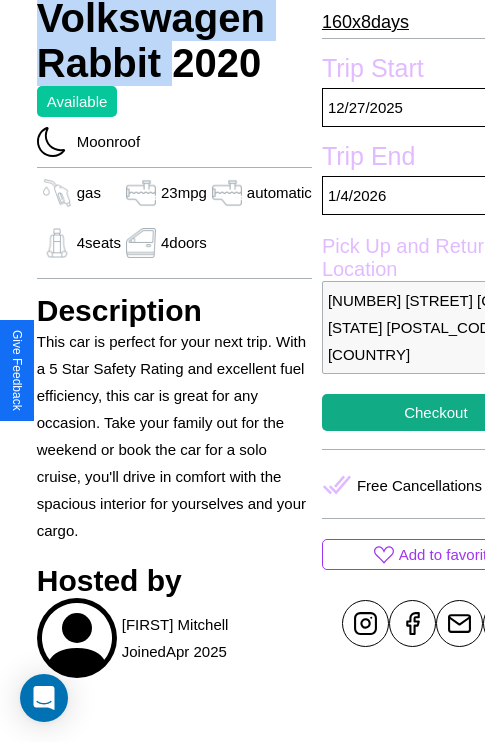 scroll, scrollTop: 736, scrollLeft: 64, axis: both 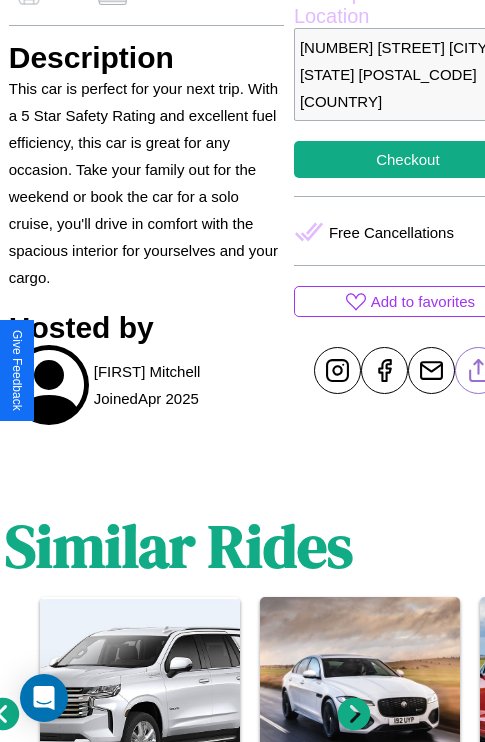 click 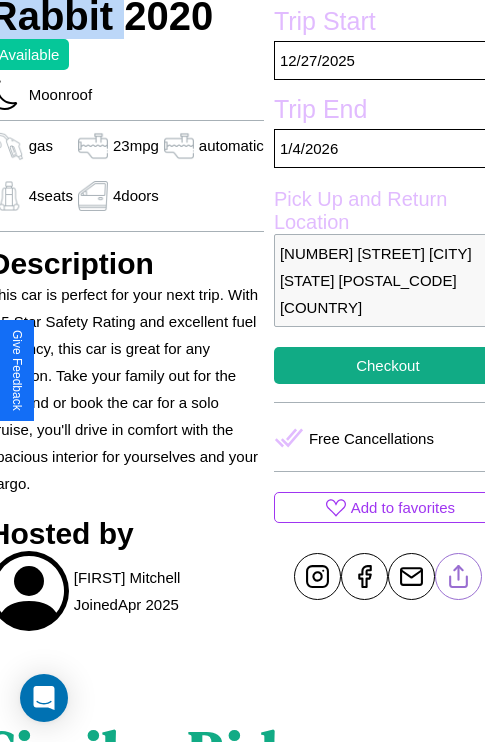 scroll, scrollTop: 525, scrollLeft: 84, axis: both 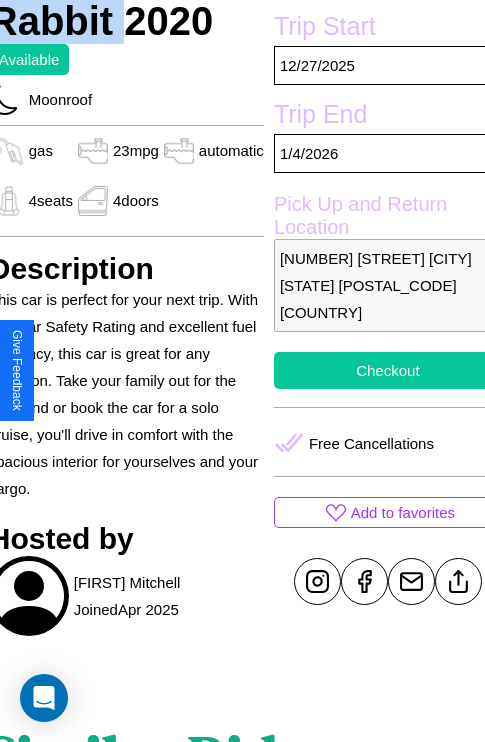 click on "Checkout" at bounding box center (388, 370) 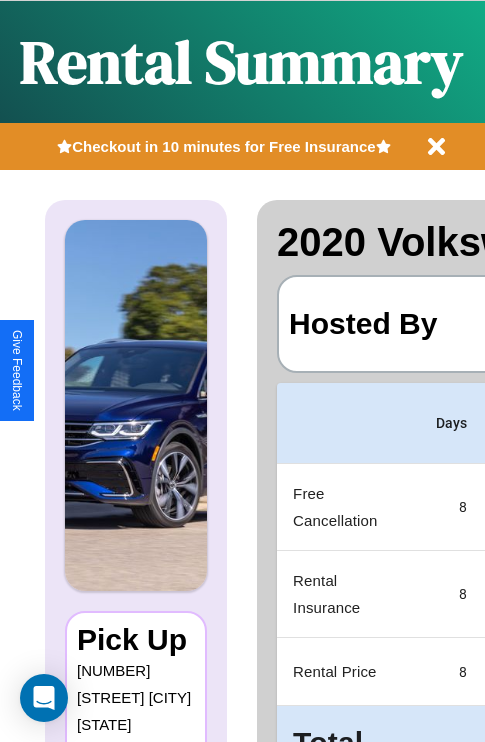 scroll, scrollTop: 0, scrollLeft: 408, axis: horizontal 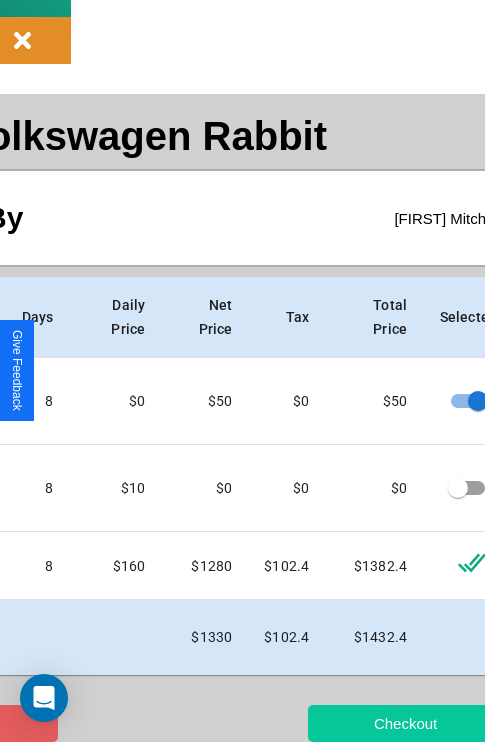 click on "Checkout" at bounding box center (405, 723) 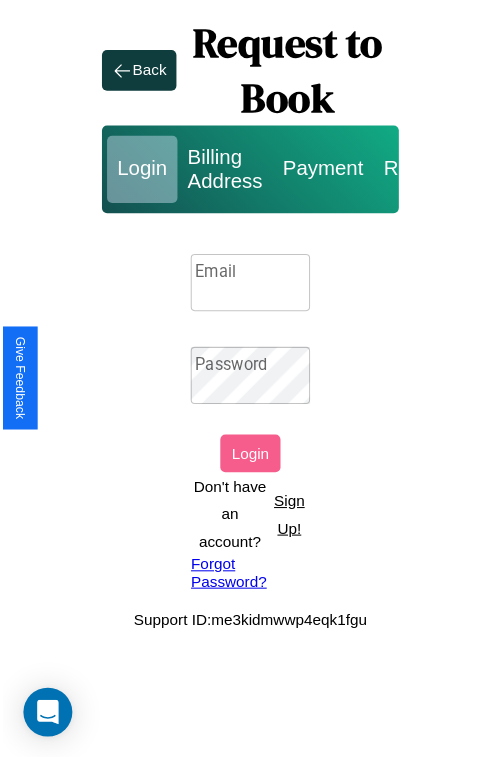 scroll, scrollTop: 0, scrollLeft: 0, axis: both 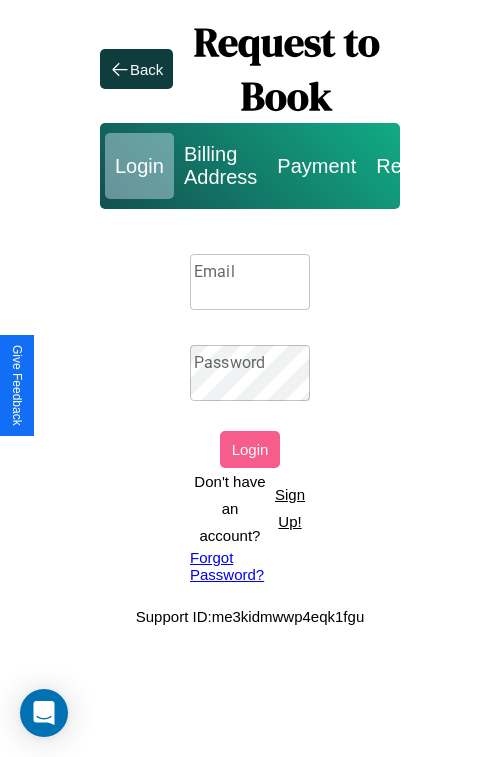 click on "Sign Up!" at bounding box center (290, 508) 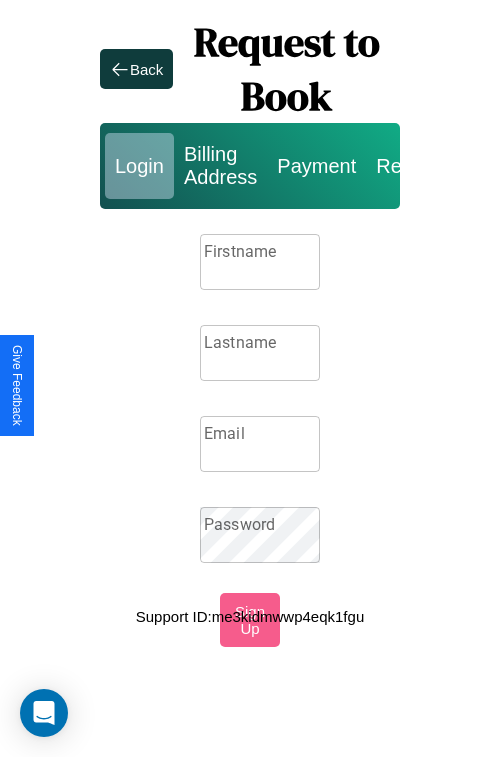 click on "Firstname" at bounding box center [260, 262] 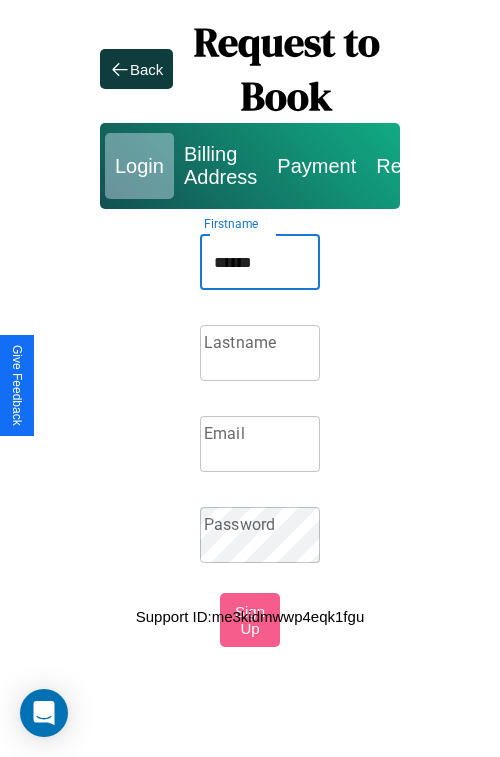 type on "******" 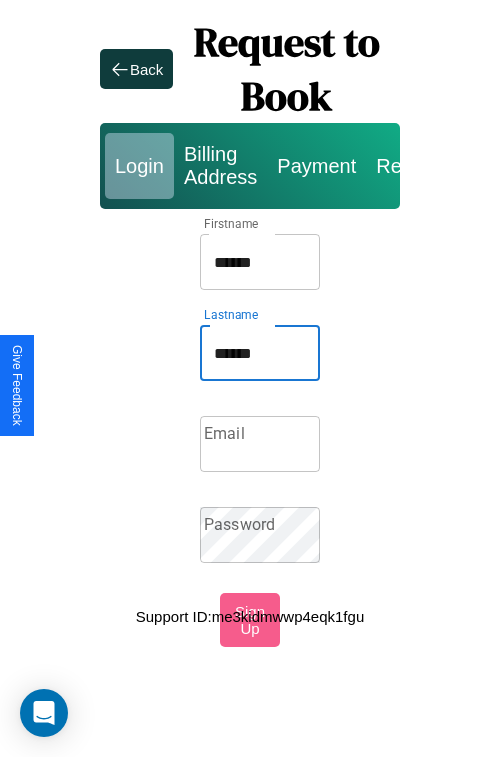type on "******" 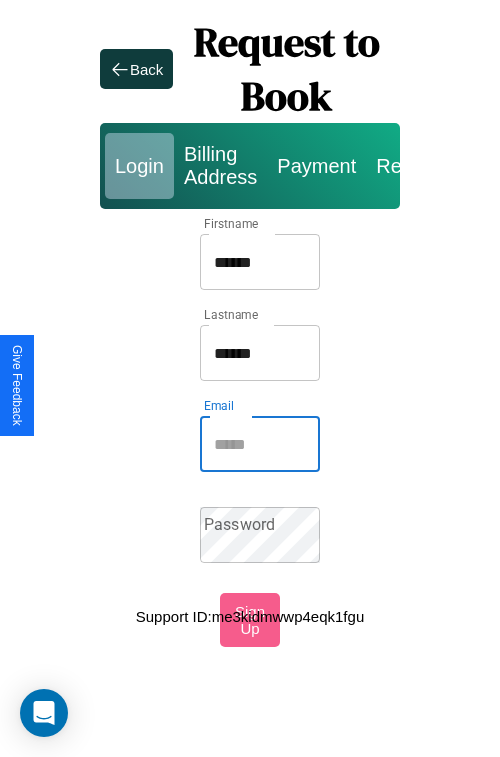 click on "Email" at bounding box center [260, 444] 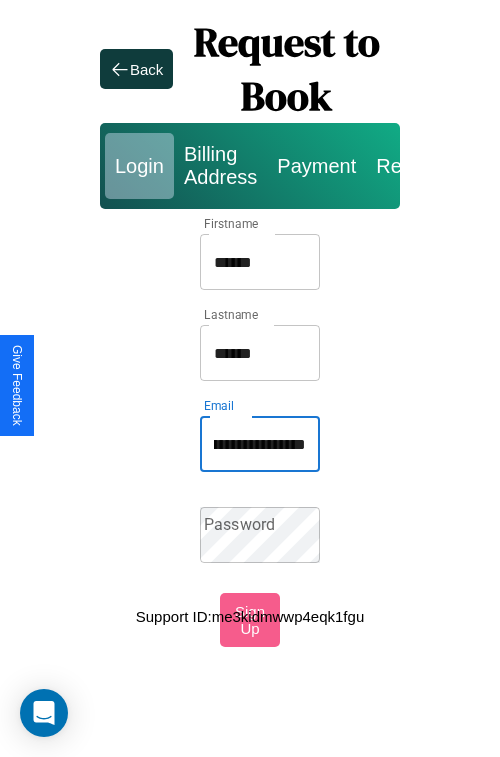scroll, scrollTop: 0, scrollLeft: 86, axis: horizontal 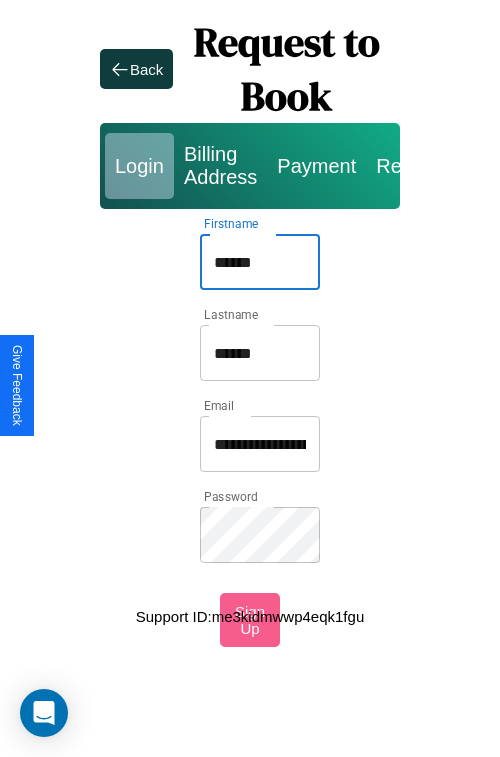 click on "******" at bounding box center (260, 262) 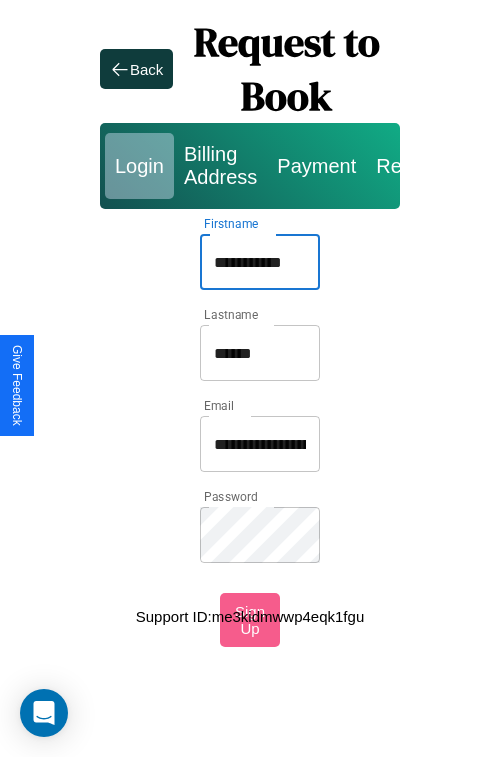 type on "**********" 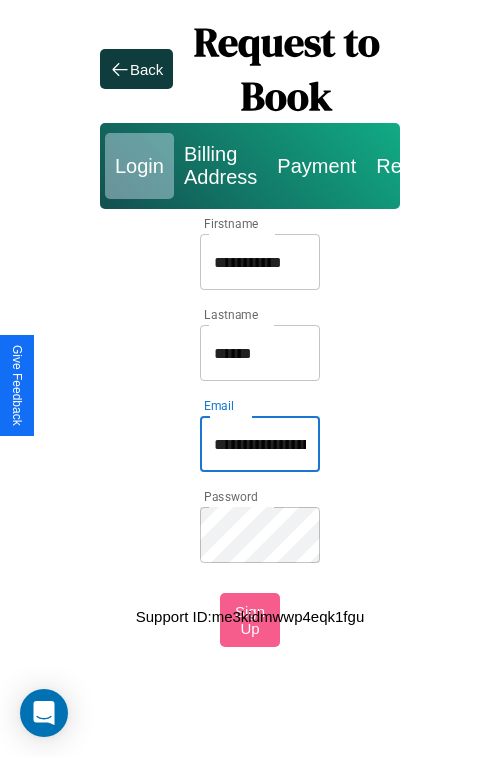 click on "**********" at bounding box center (260, 444) 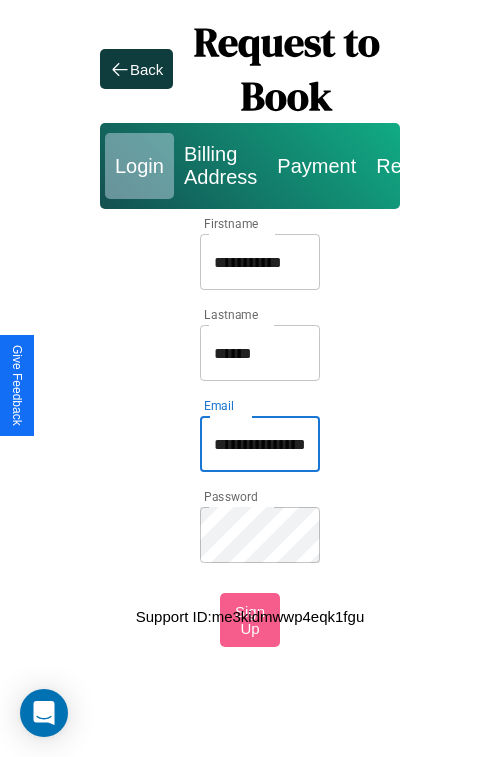 type on "**********" 